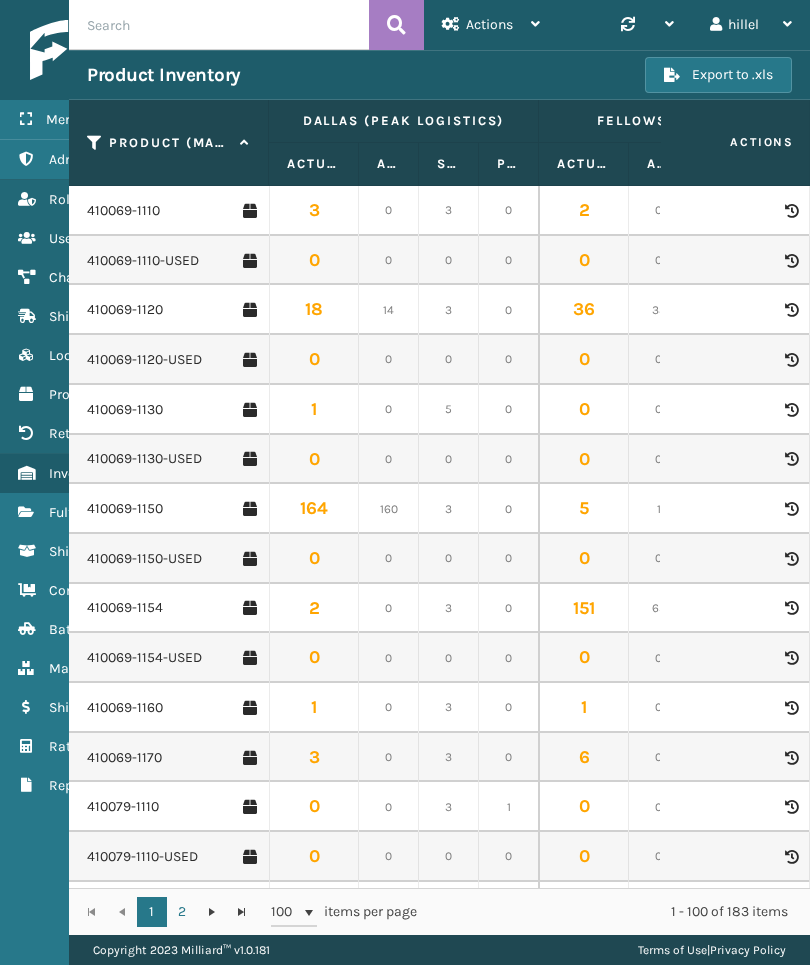 scroll, scrollTop: 0, scrollLeft: 0, axis: both 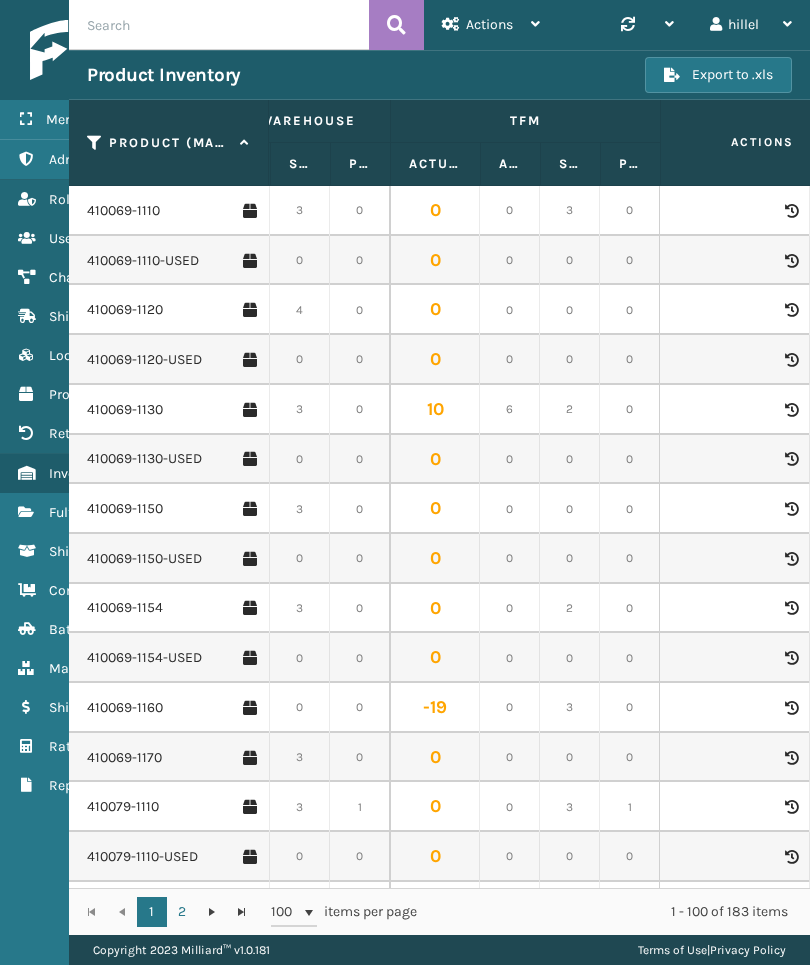 click on "410069-1130" at bounding box center [125, 410] 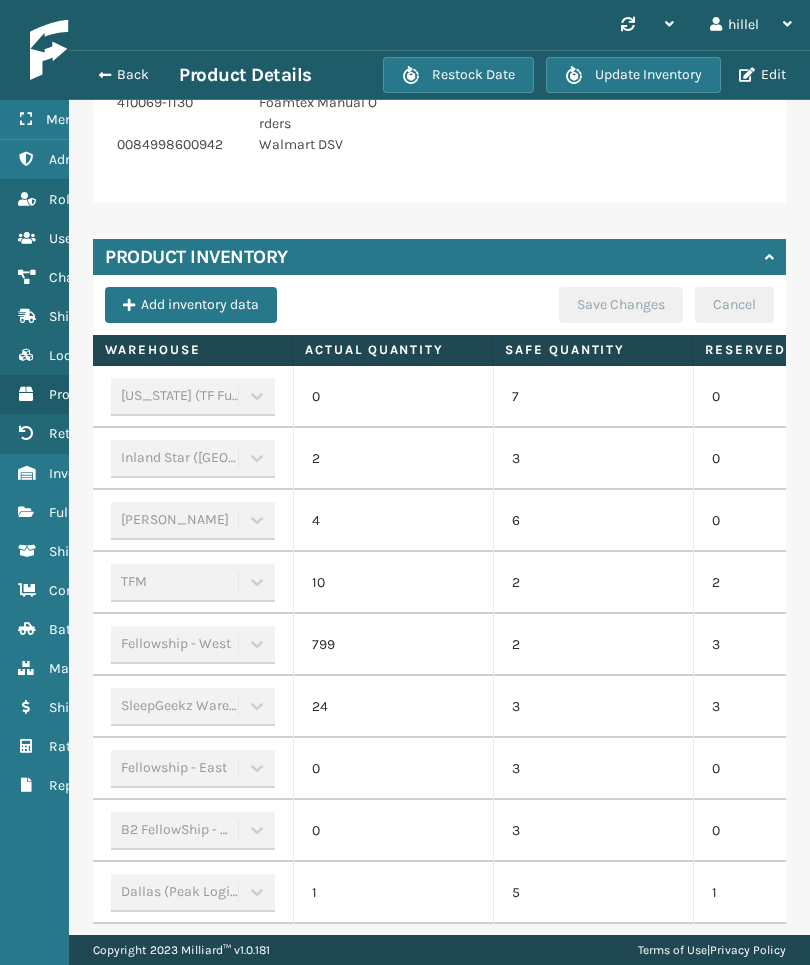 scroll, scrollTop: 942, scrollLeft: 0, axis: vertical 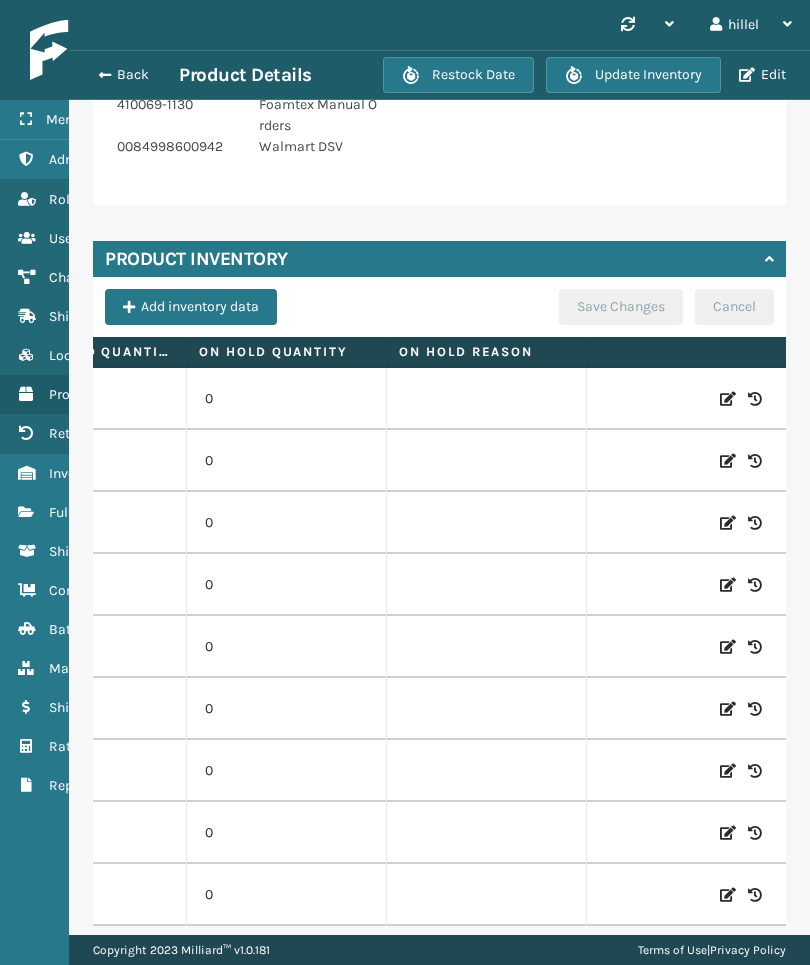 click at bounding box center [728, 585] 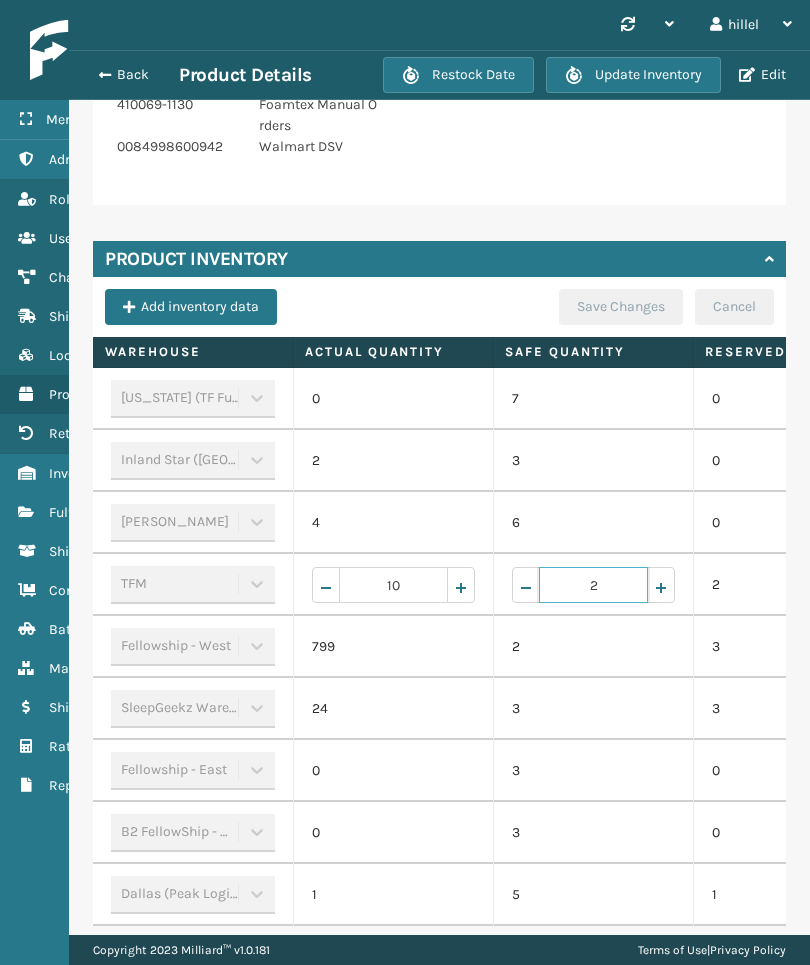 click on "2" at bounding box center [593, 585] 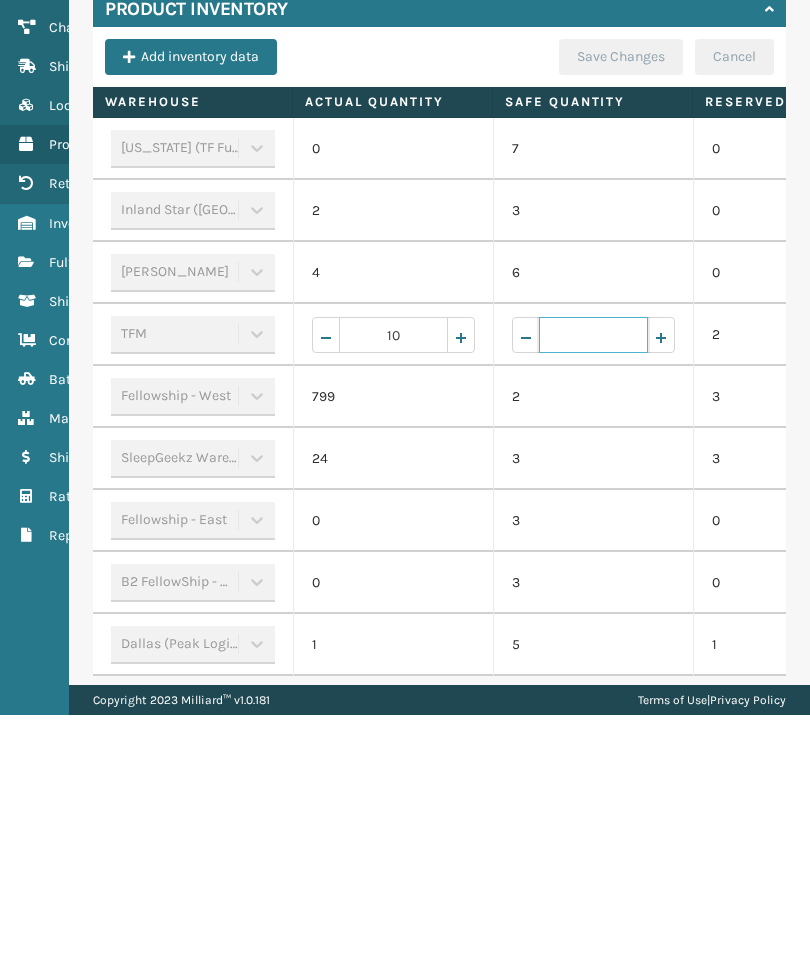 type on "6" 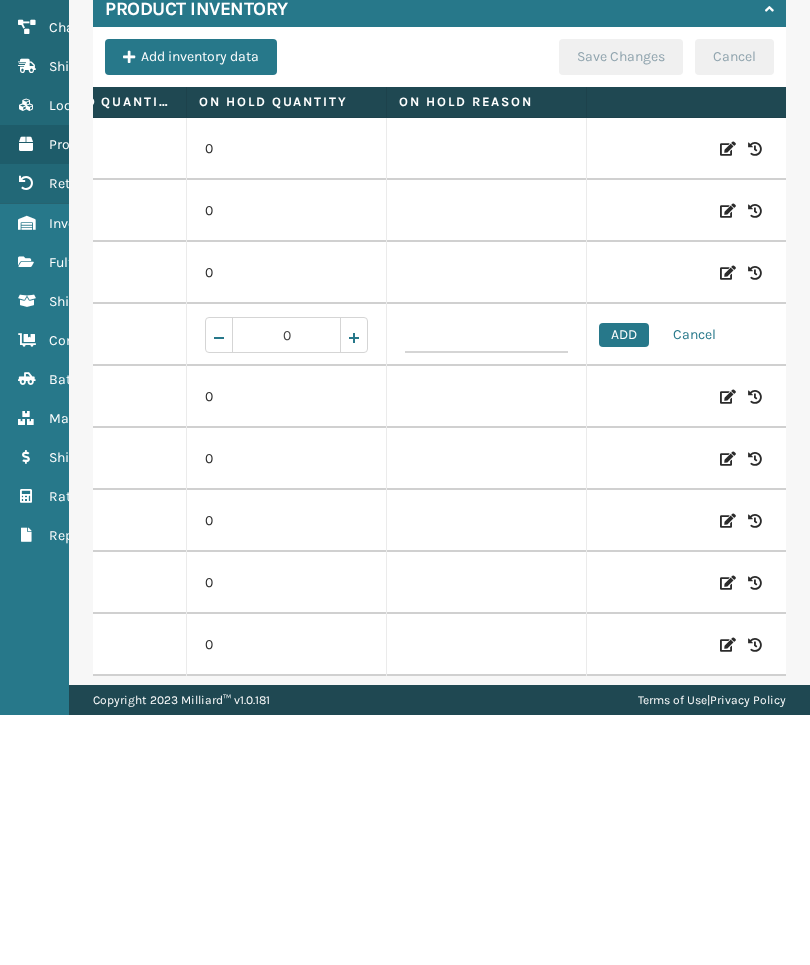 click on "ADD" at bounding box center (624, 585) 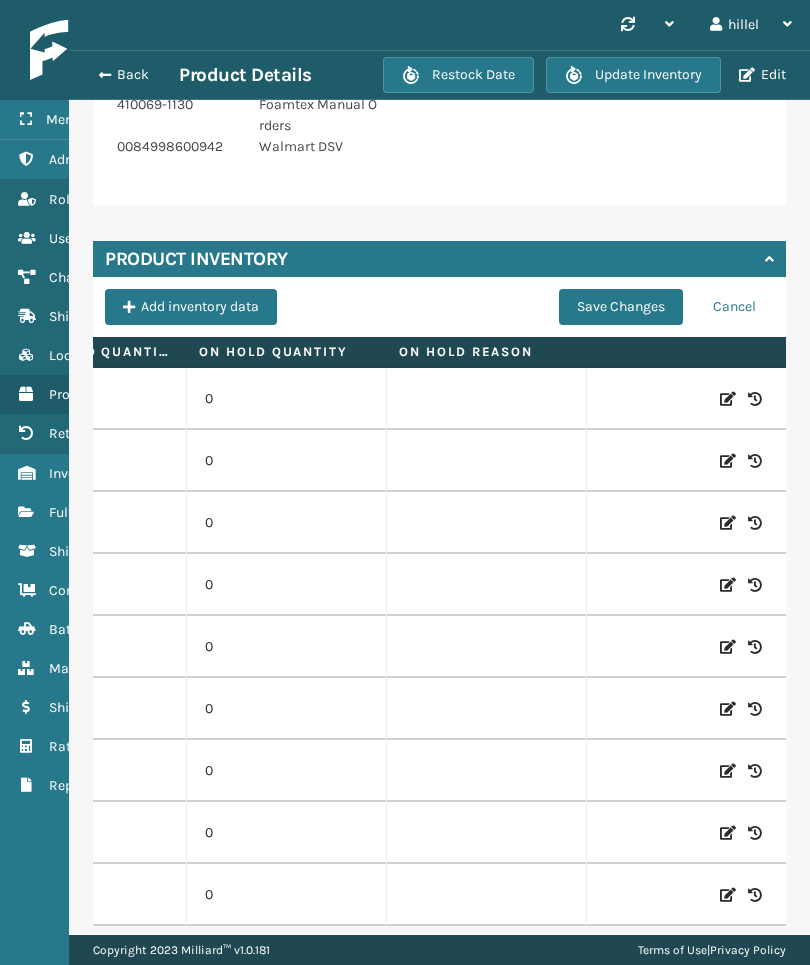 click on "Save Changes" at bounding box center [621, 307] 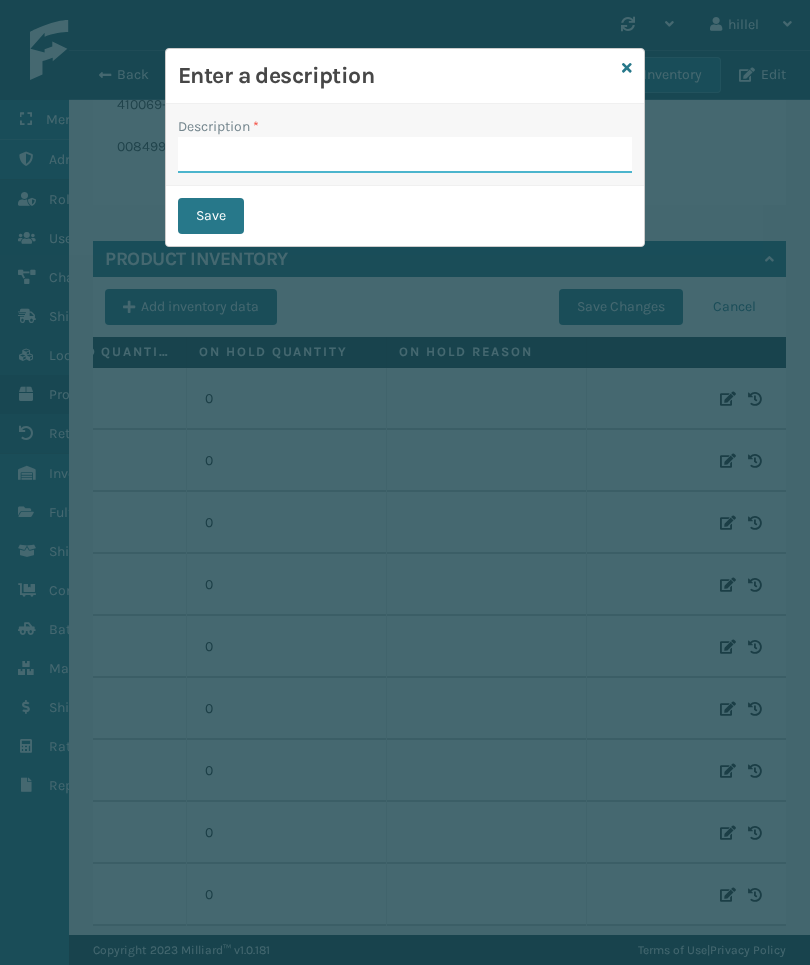 click on "Description   *" at bounding box center (405, 155) 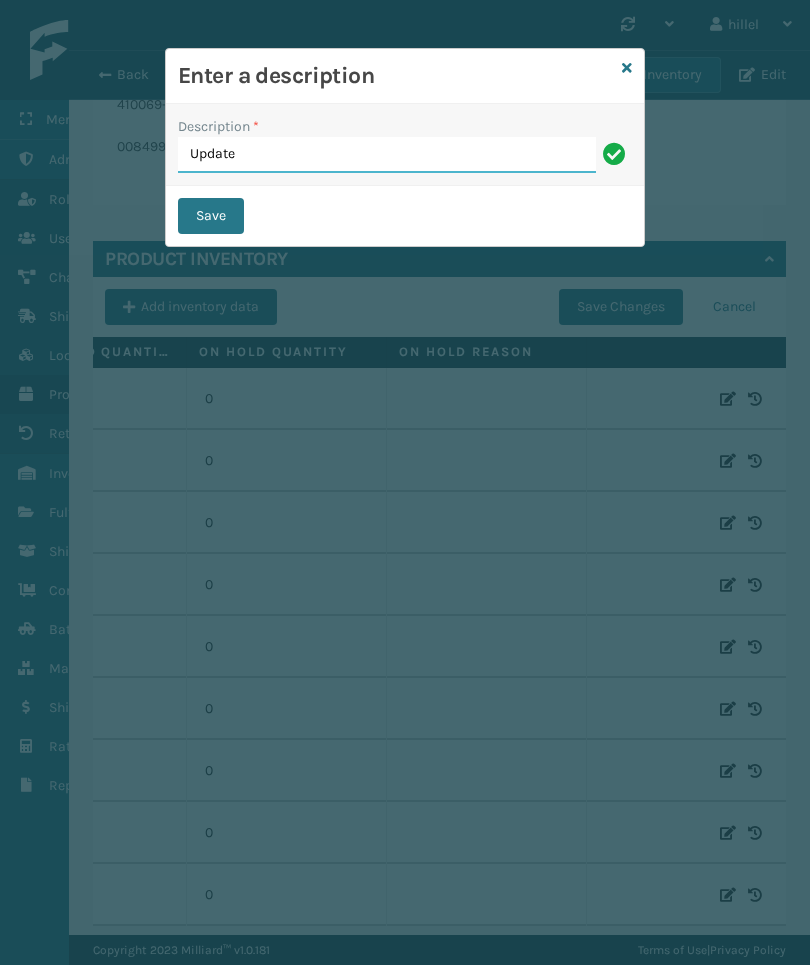 type on "Update" 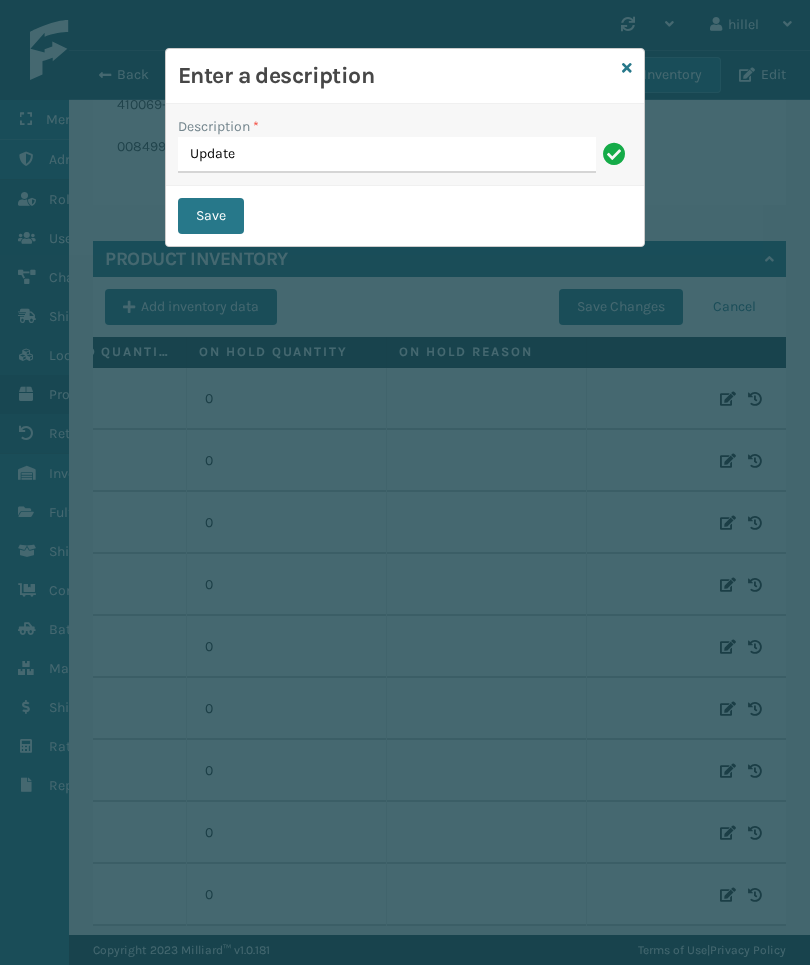 click on "Save" at bounding box center (211, 216) 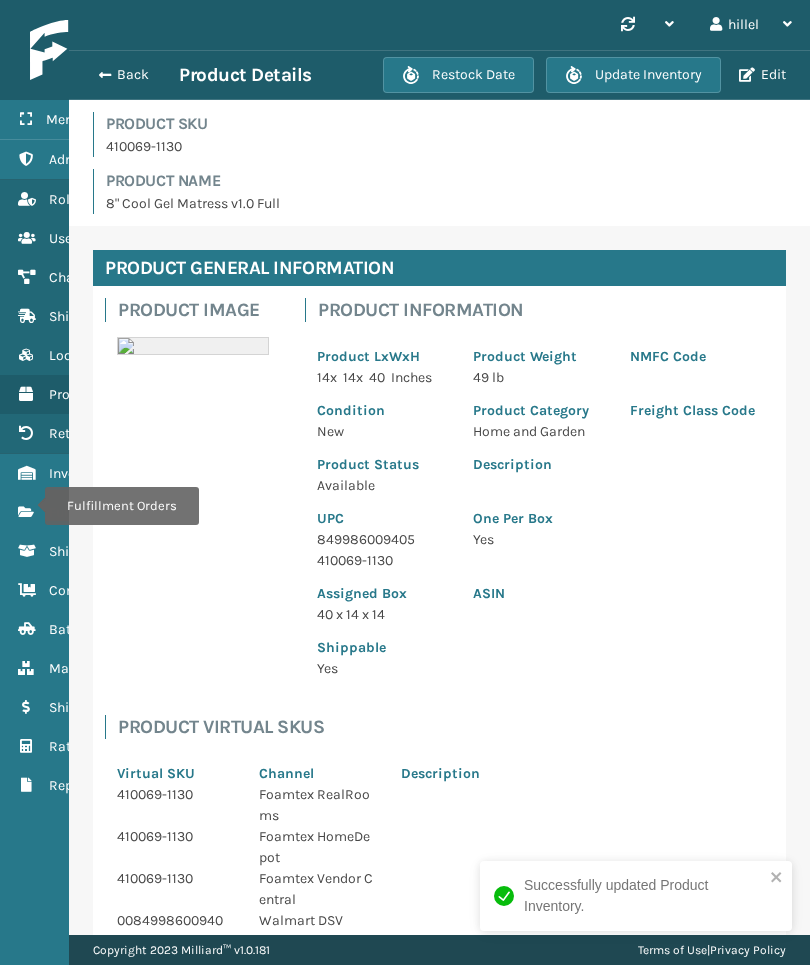 click on "Fulfillment Orders" at bounding box center (26, 512) 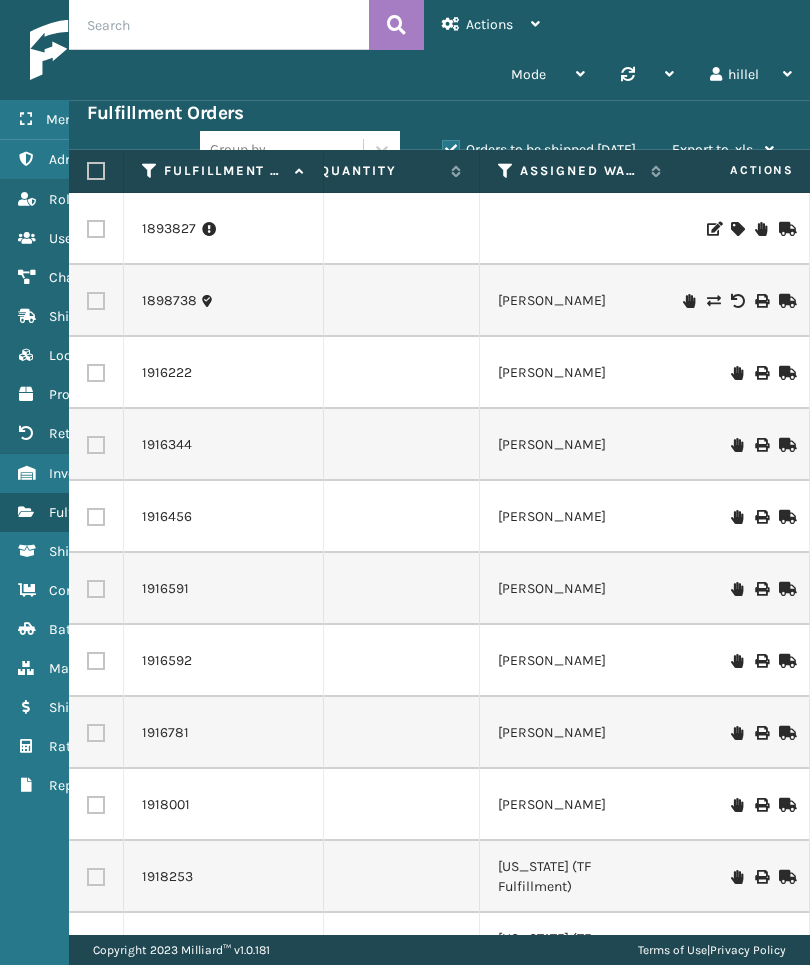 click at bounding box center (506, 171) 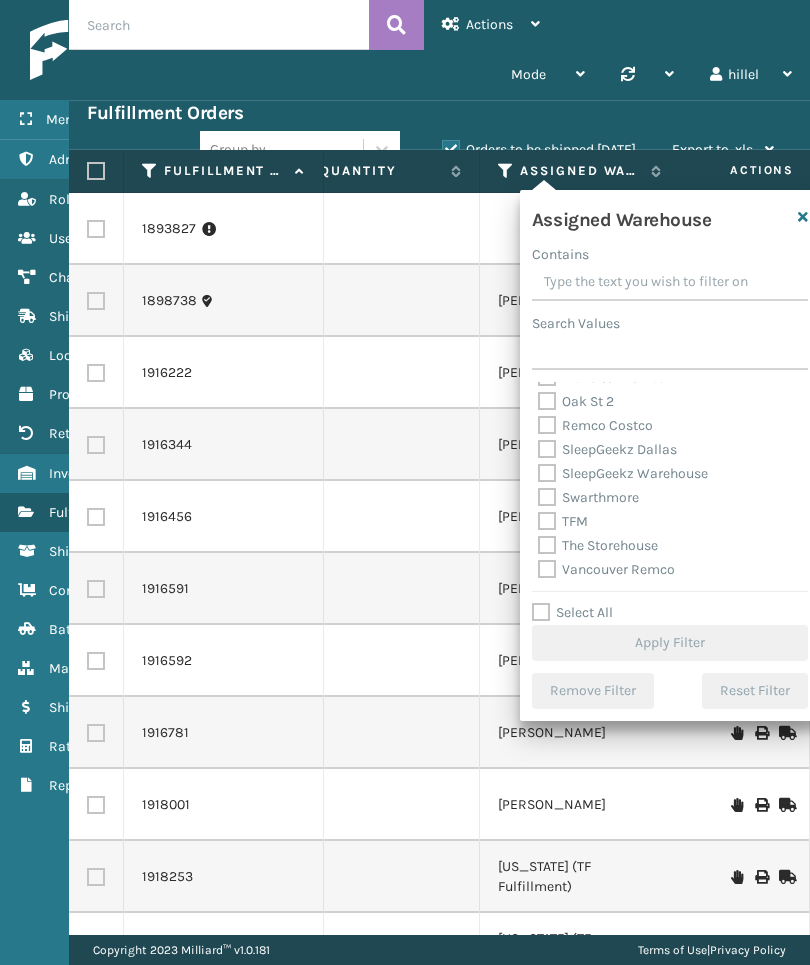 click on "TFM" at bounding box center [563, 521] 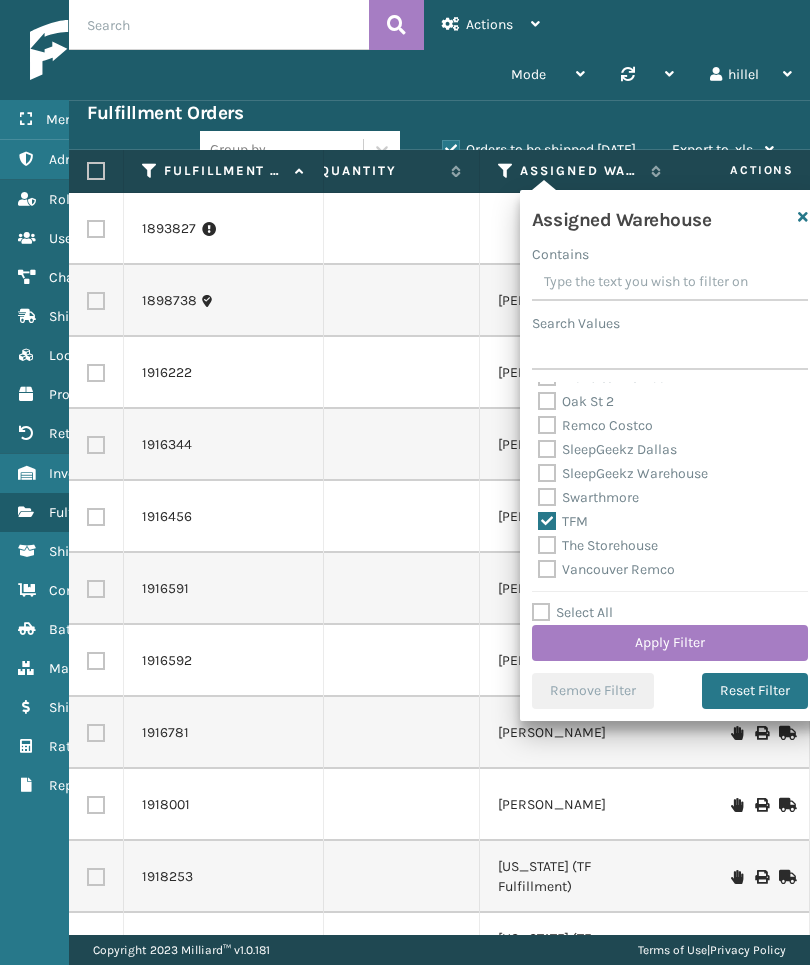click on "Apply Filter" at bounding box center (670, 643) 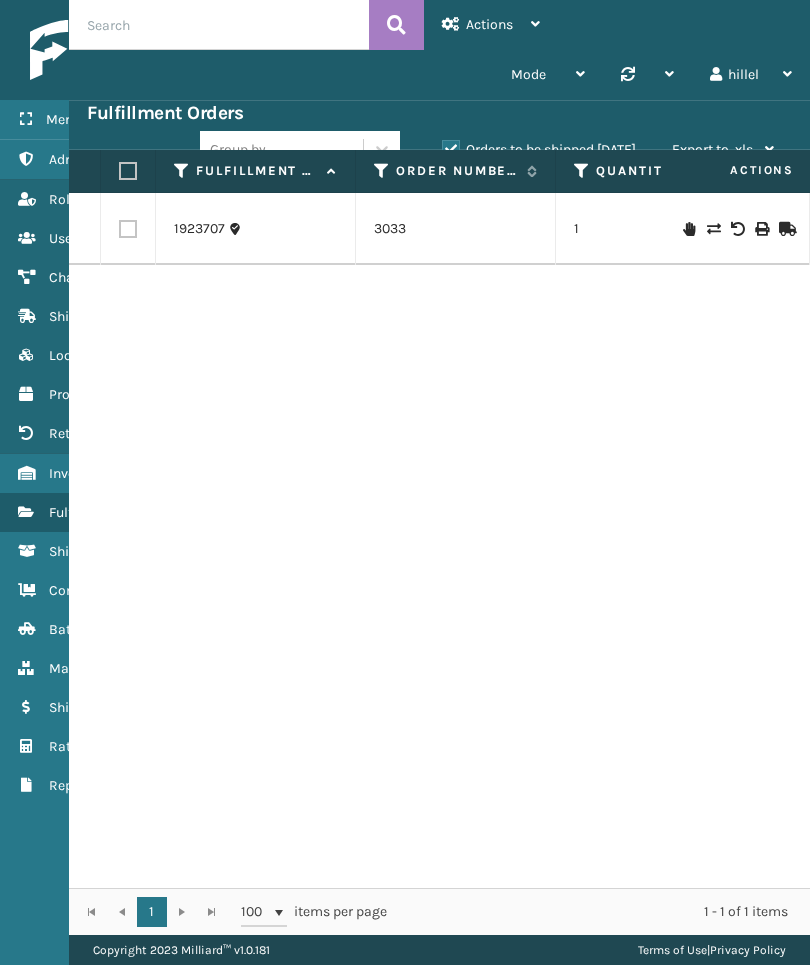 click on "hillel" at bounding box center (751, 75) 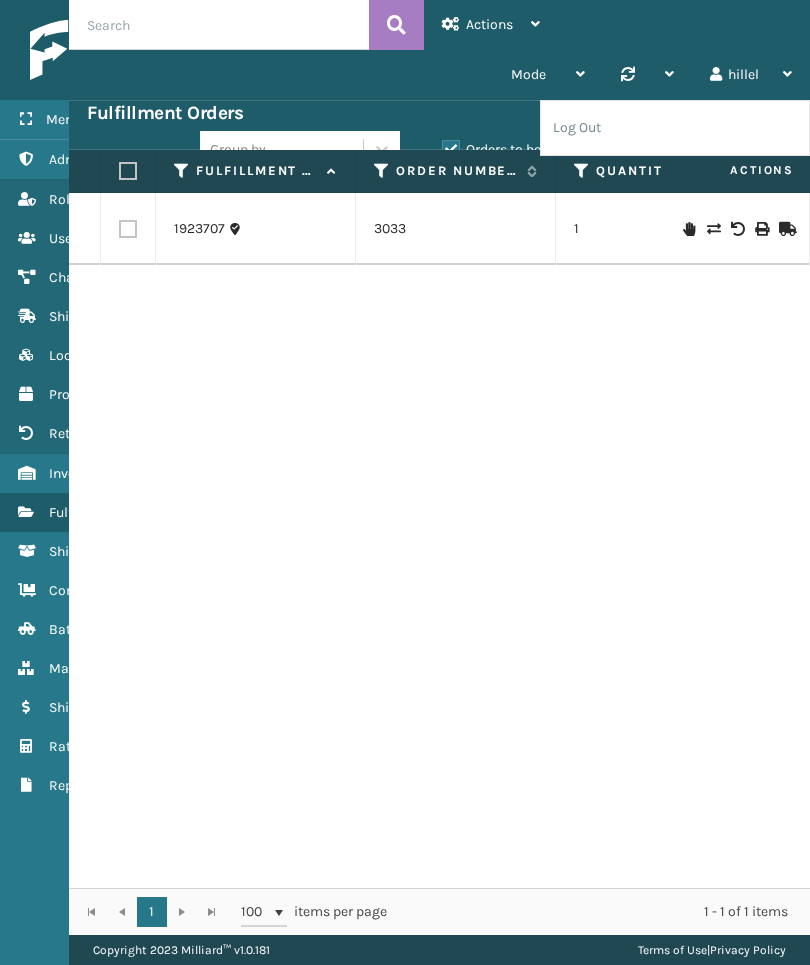click on "Log Out" at bounding box center [675, 128] 